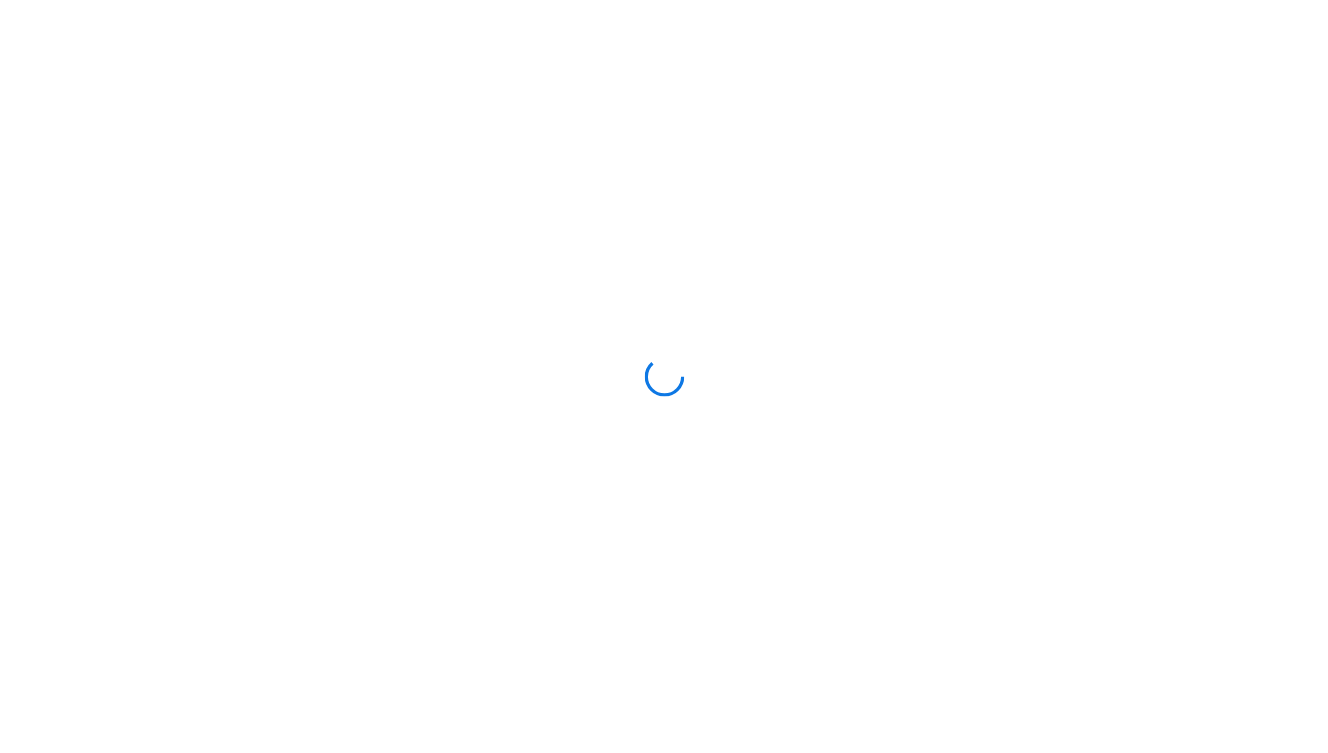 scroll, scrollTop: 0, scrollLeft: 0, axis: both 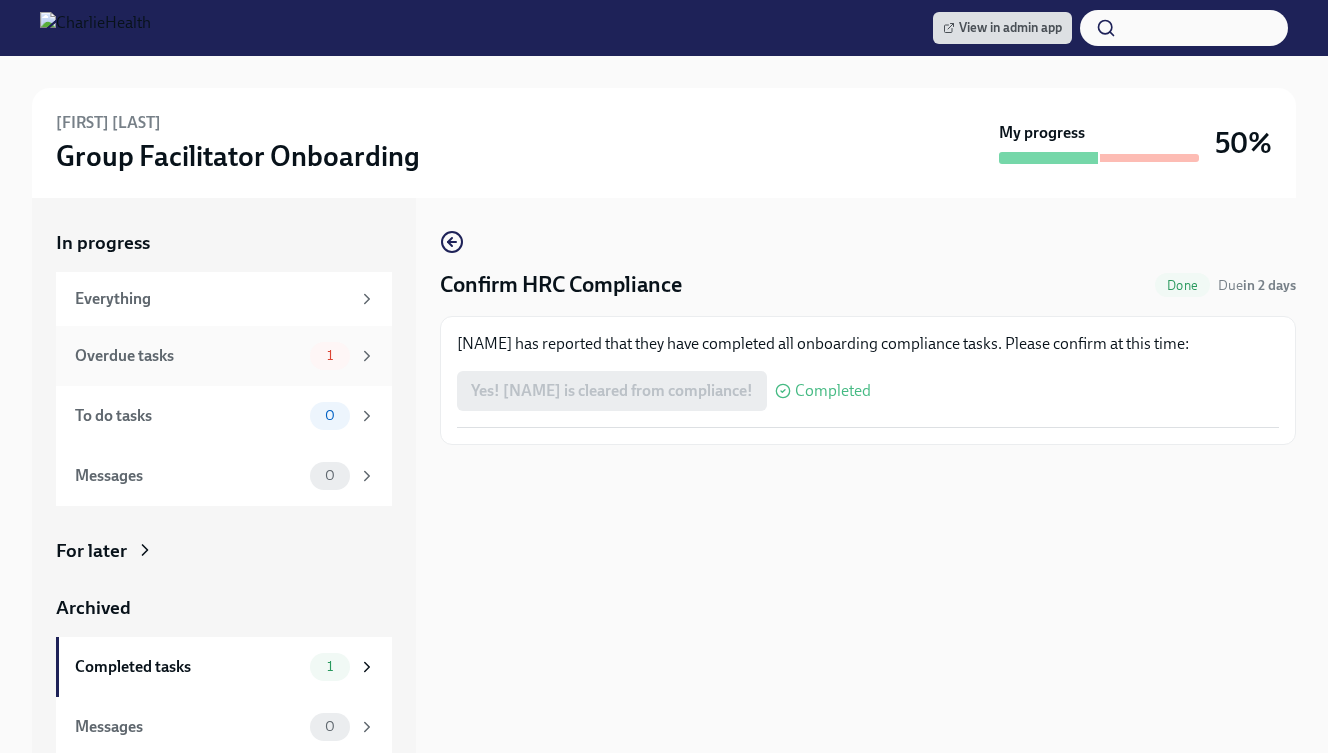 click on "1" at bounding box center [330, 355] 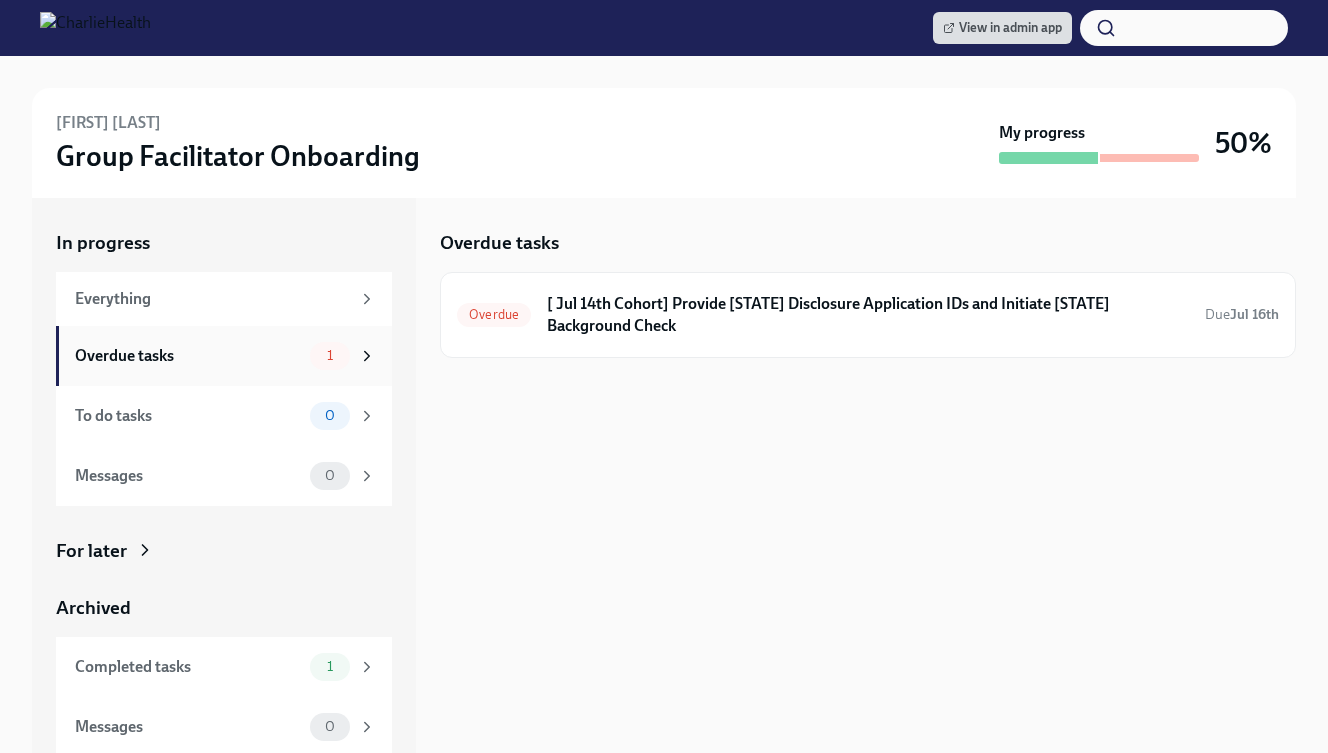 click on "Overdue tasks 1" at bounding box center [224, 356] 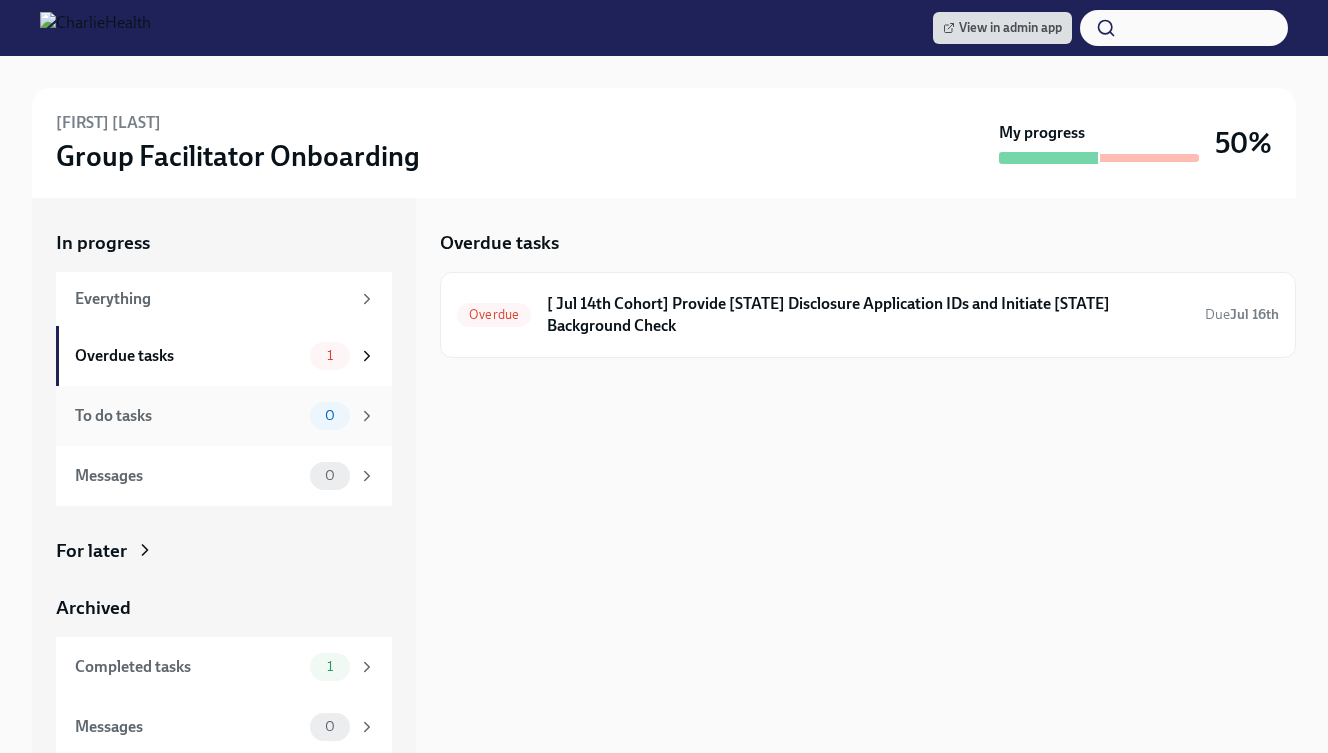 click on "To do tasks 0" at bounding box center [224, 416] 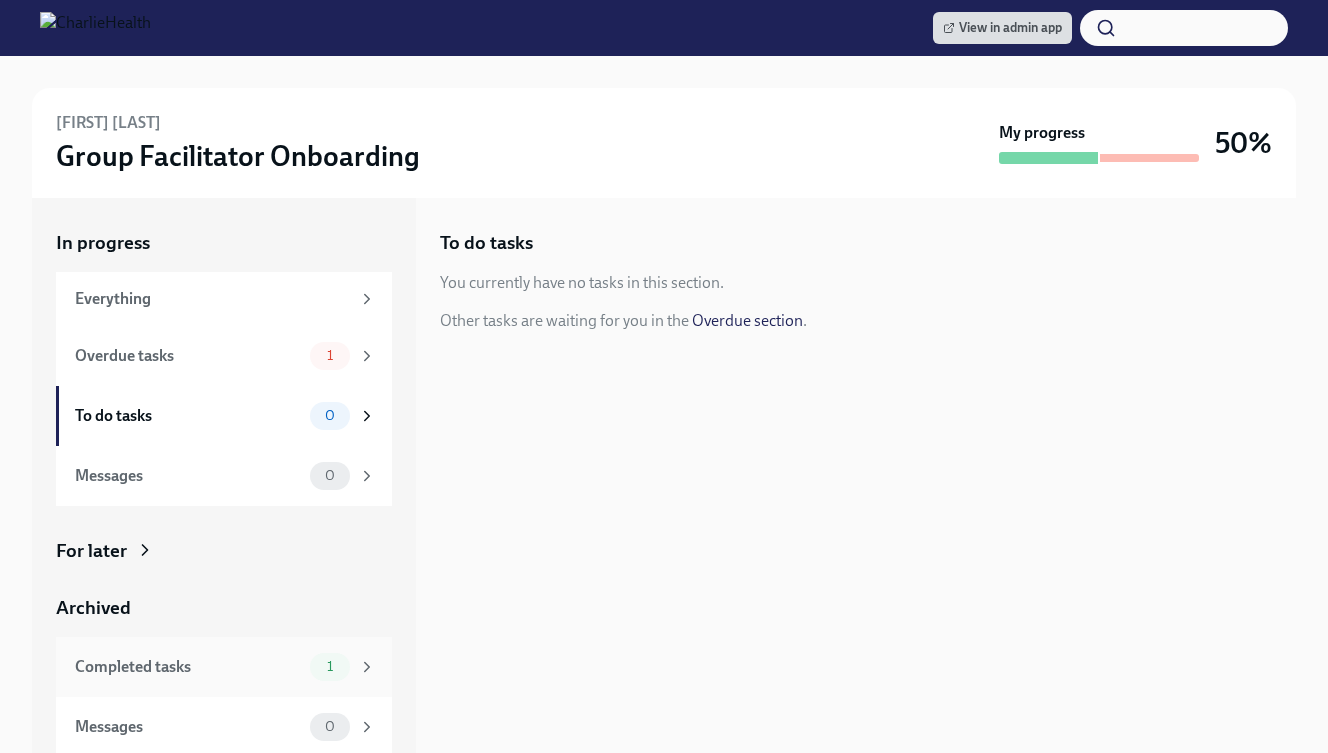 click on "Completed tasks 1" at bounding box center (224, 667) 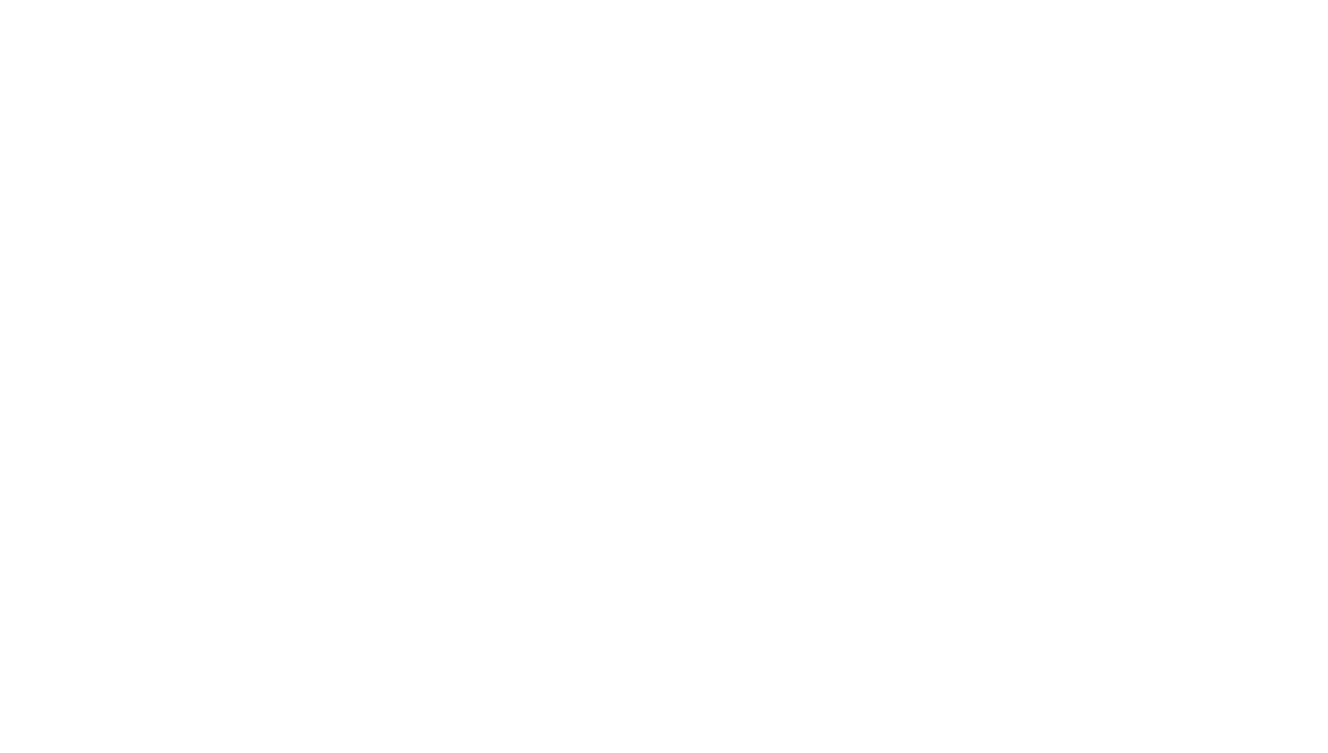 scroll, scrollTop: 0, scrollLeft: 0, axis: both 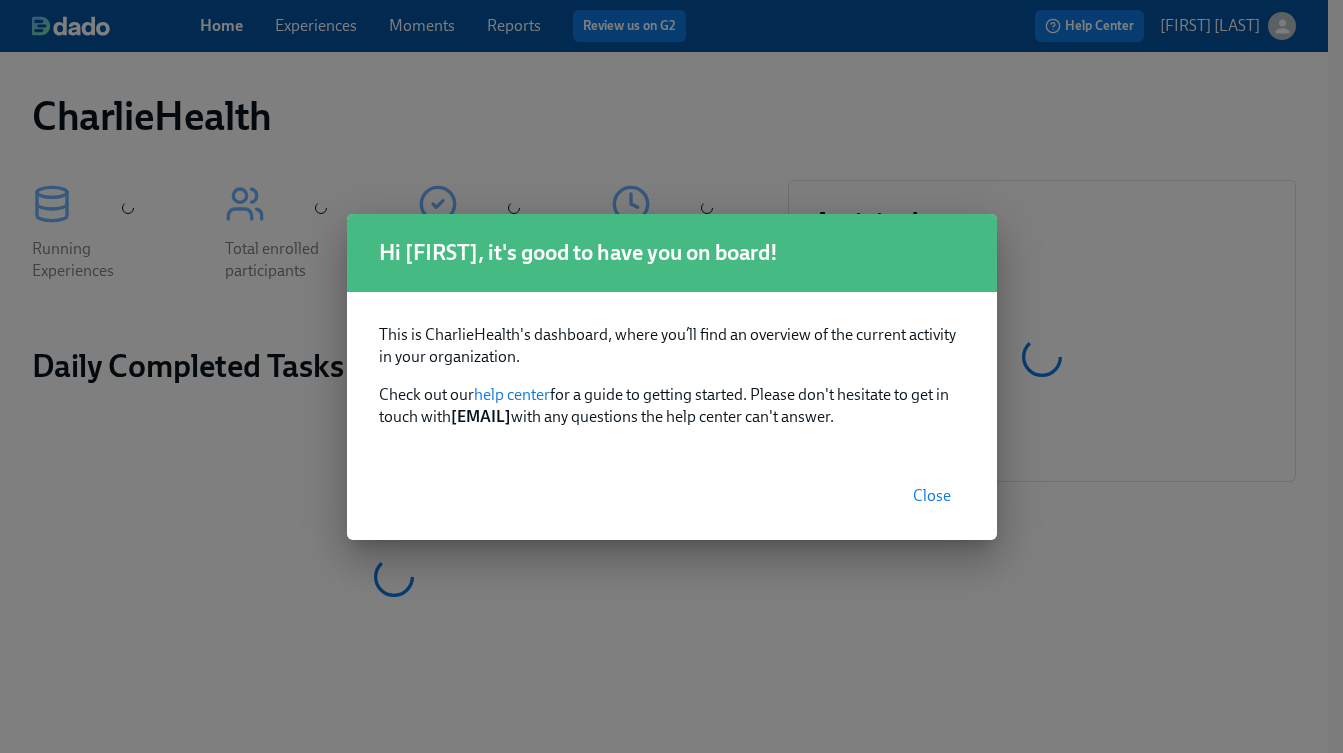click on "Close" at bounding box center [932, 496] 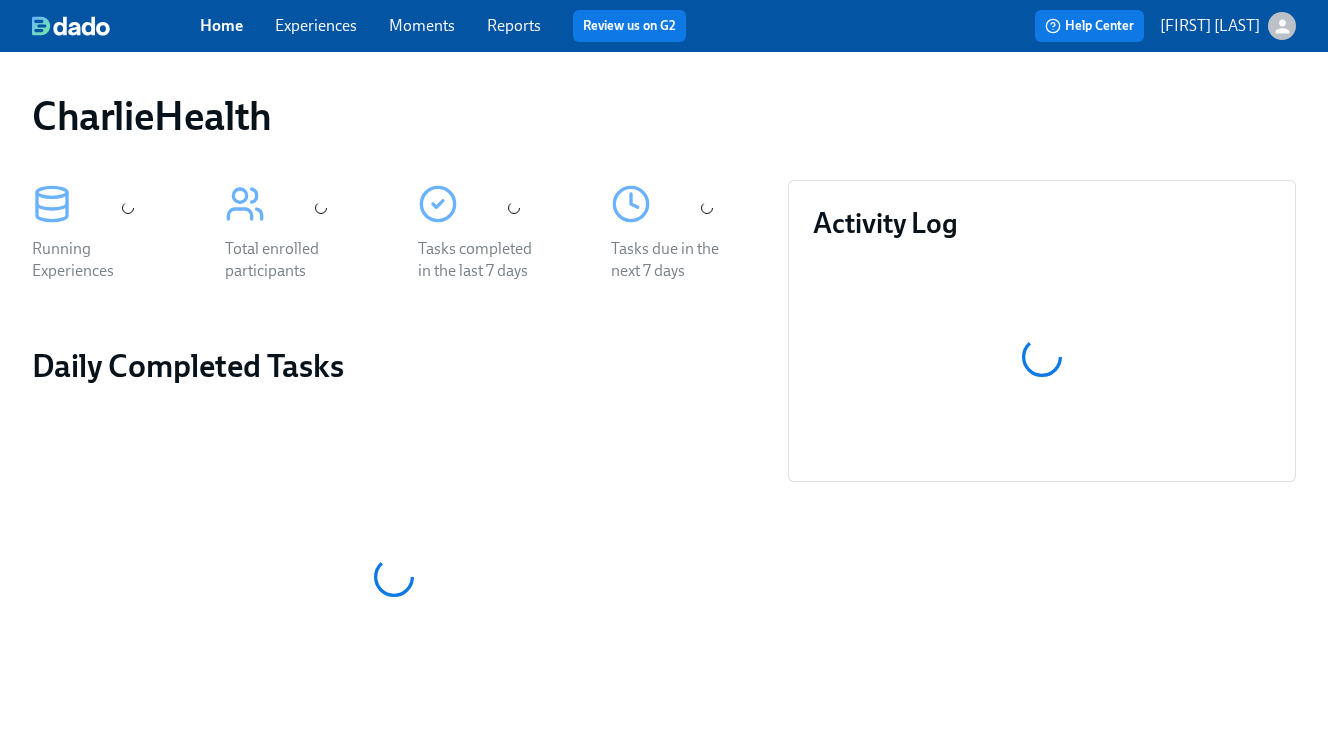 click on "Home Experiences Moments Reports Review us on G2" at bounding box center (474, 26) 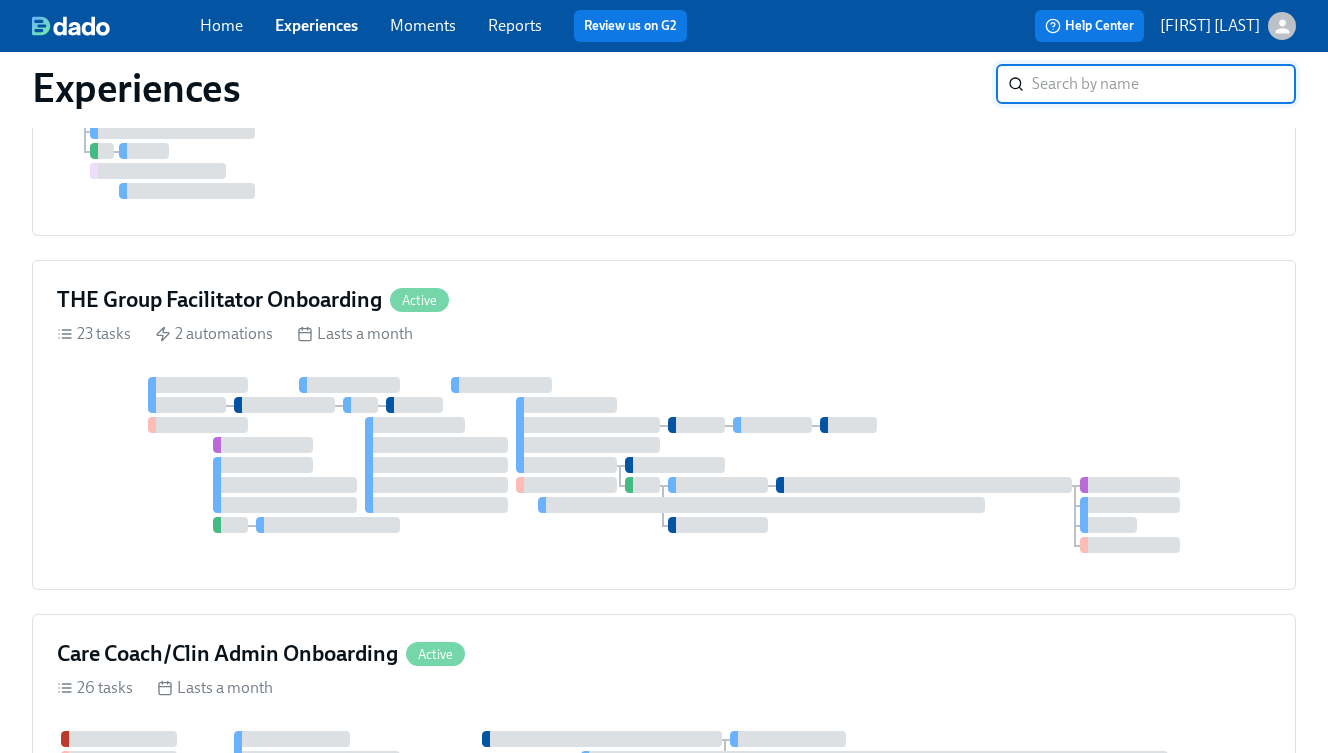 scroll, scrollTop: 904, scrollLeft: 0, axis: vertical 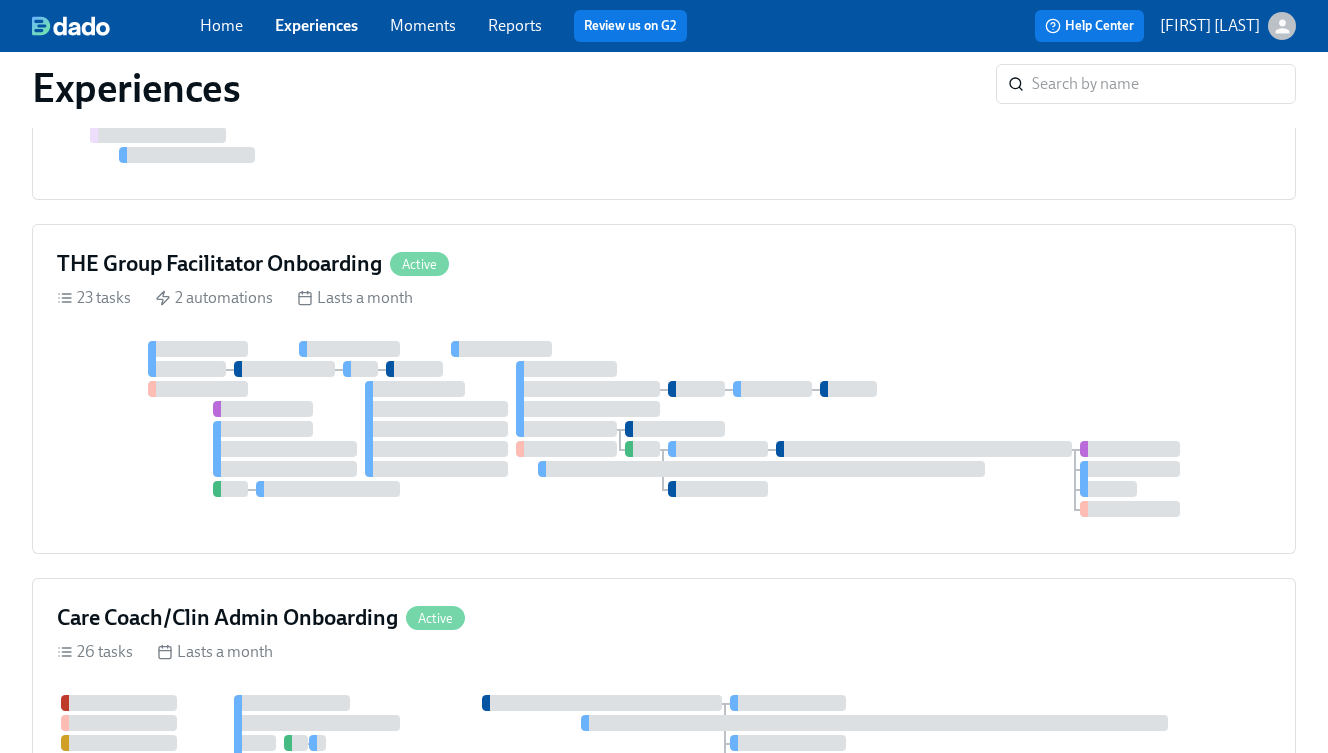 click on "THE Group Facilitator Onboarding" at bounding box center [219, 264] 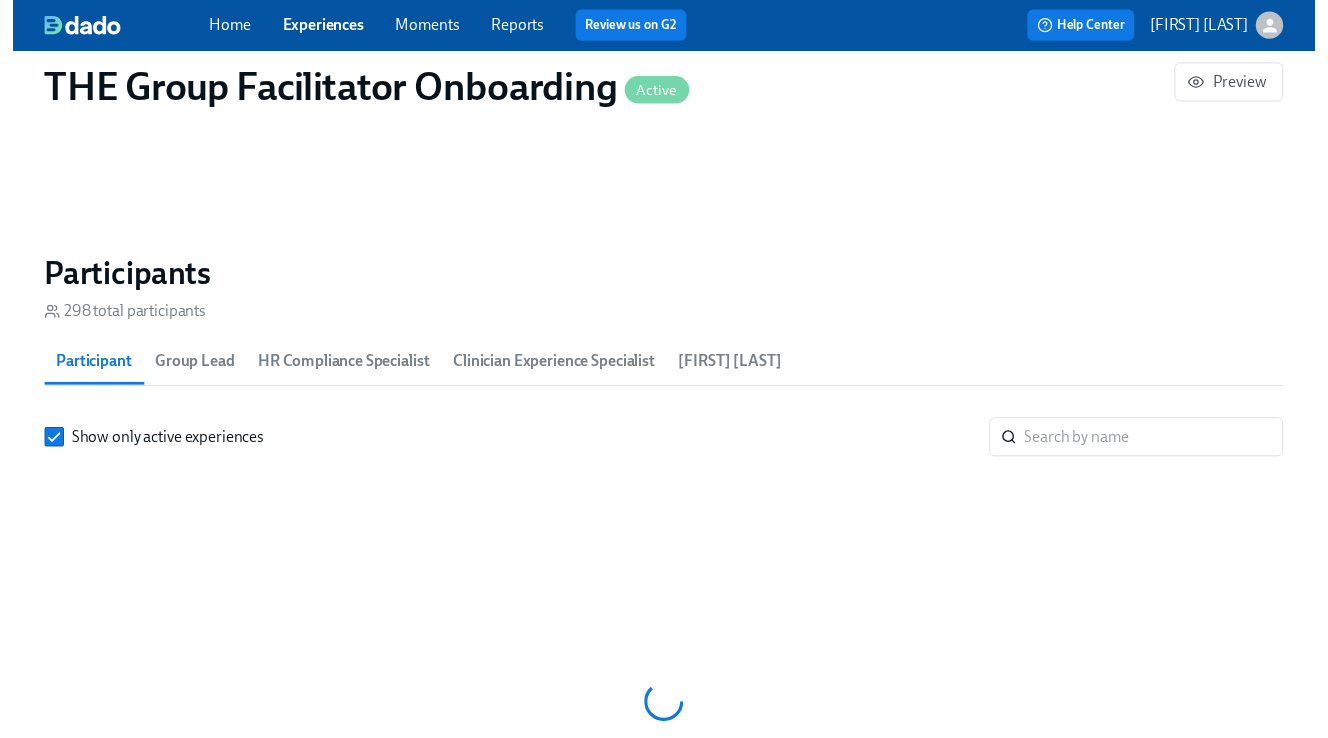 scroll, scrollTop: 1693, scrollLeft: 0, axis: vertical 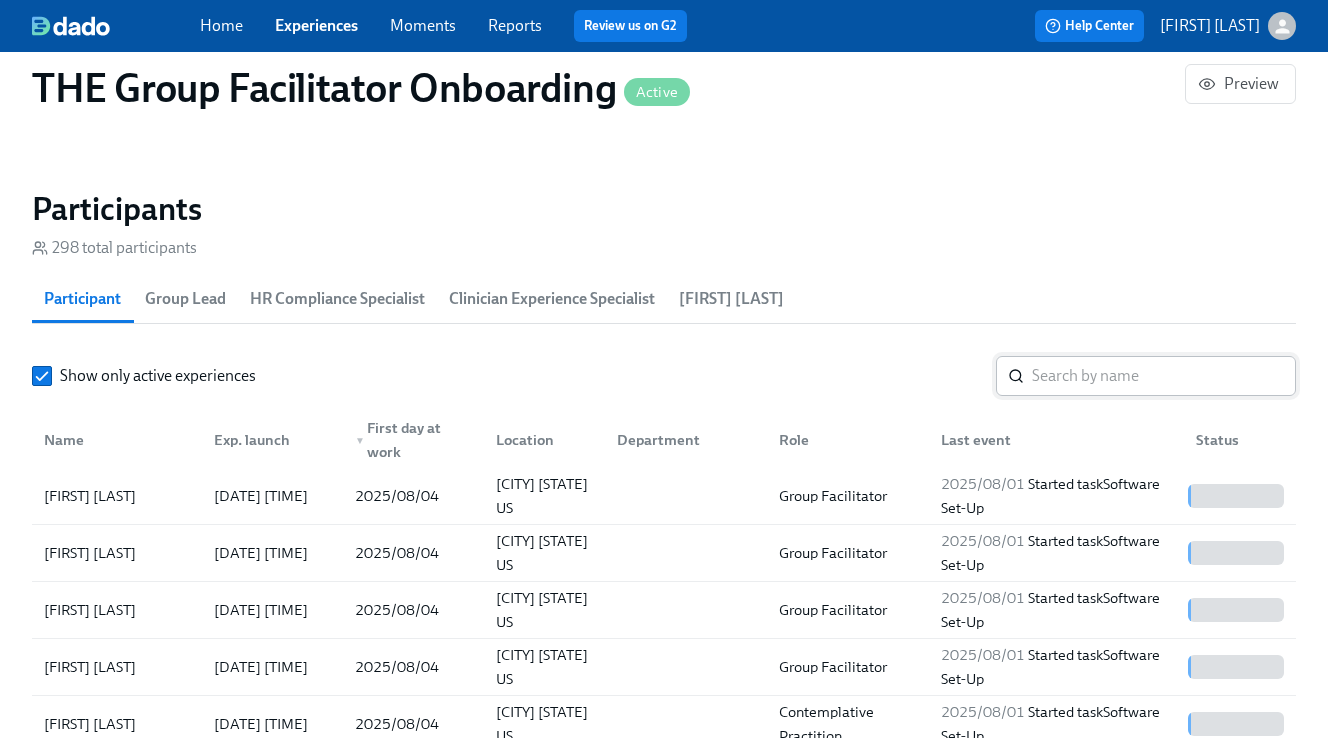 click at bounding box center [1164, 376] 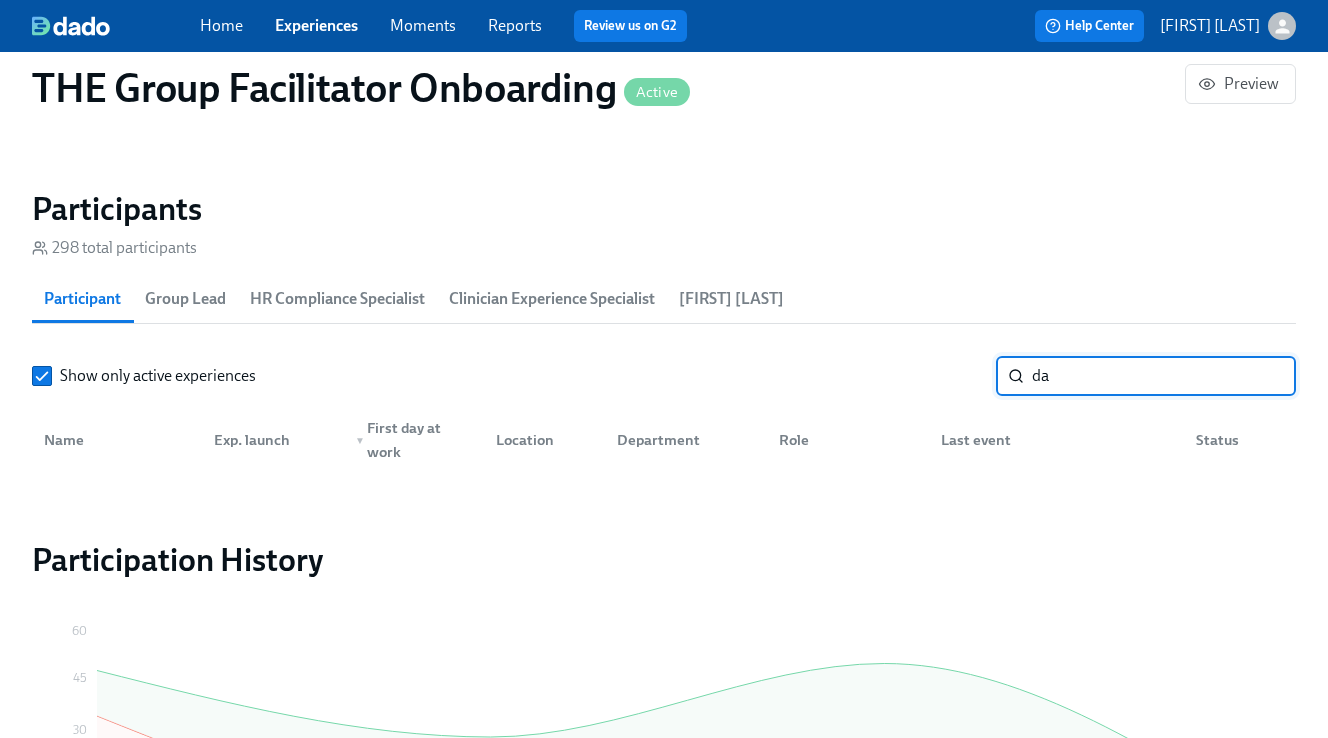 type on "d" 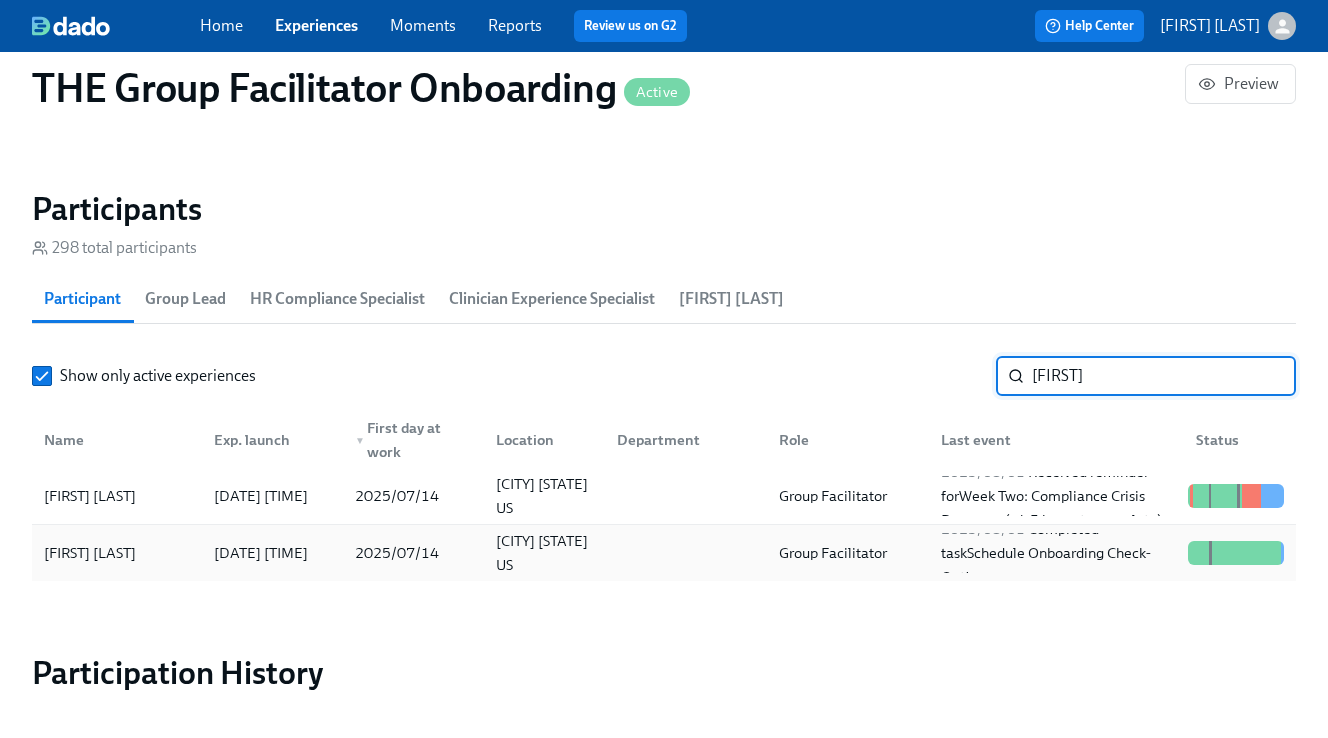 type on "[FIRST]" 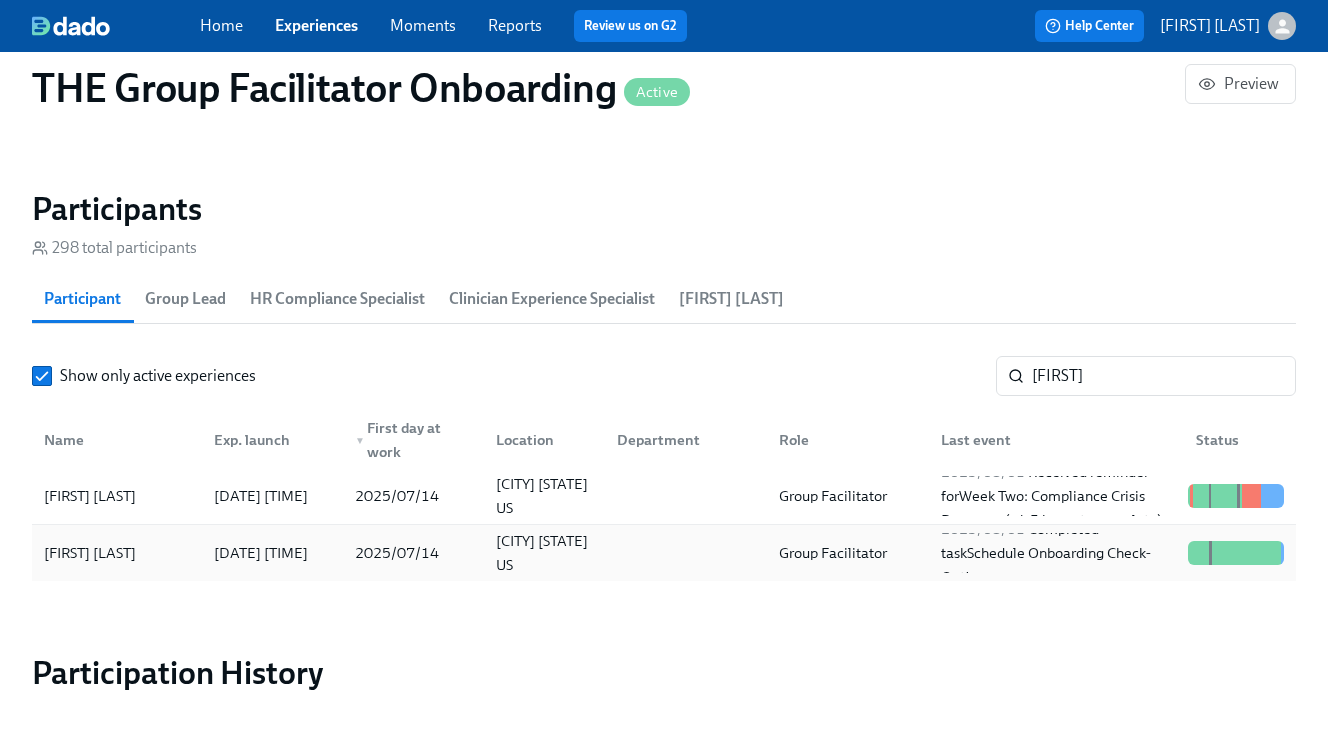 click on "[FIRST] [LAST]" at bounding box center [90, 553] 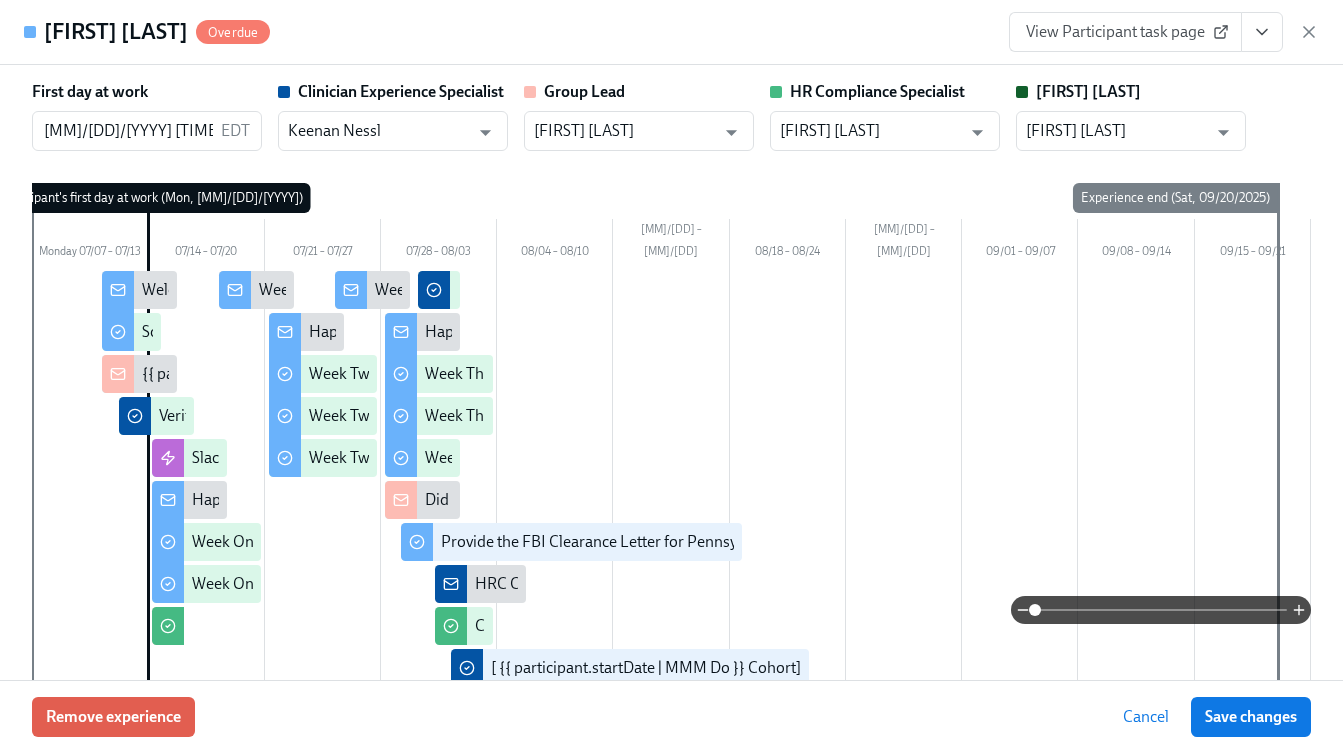 click 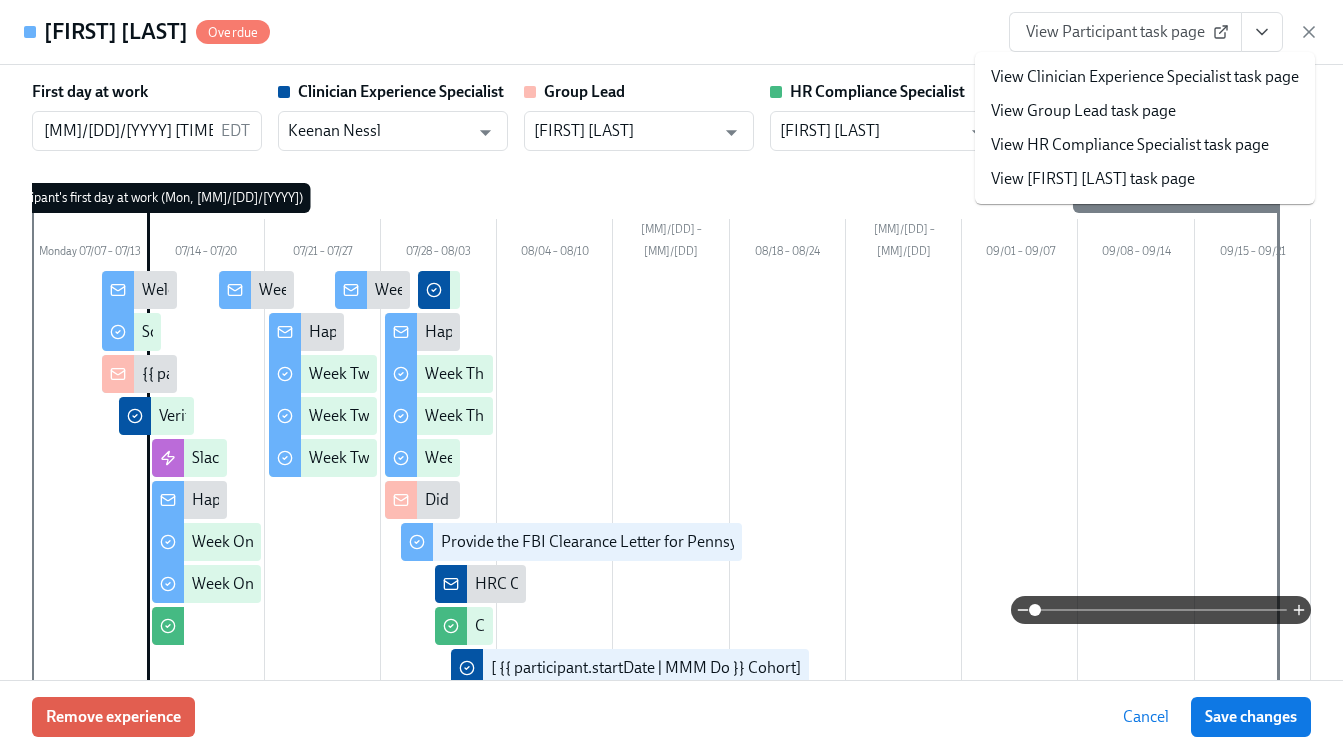 click on "View HR Compliance Specialist task page" at bounding box center [1130, 145] 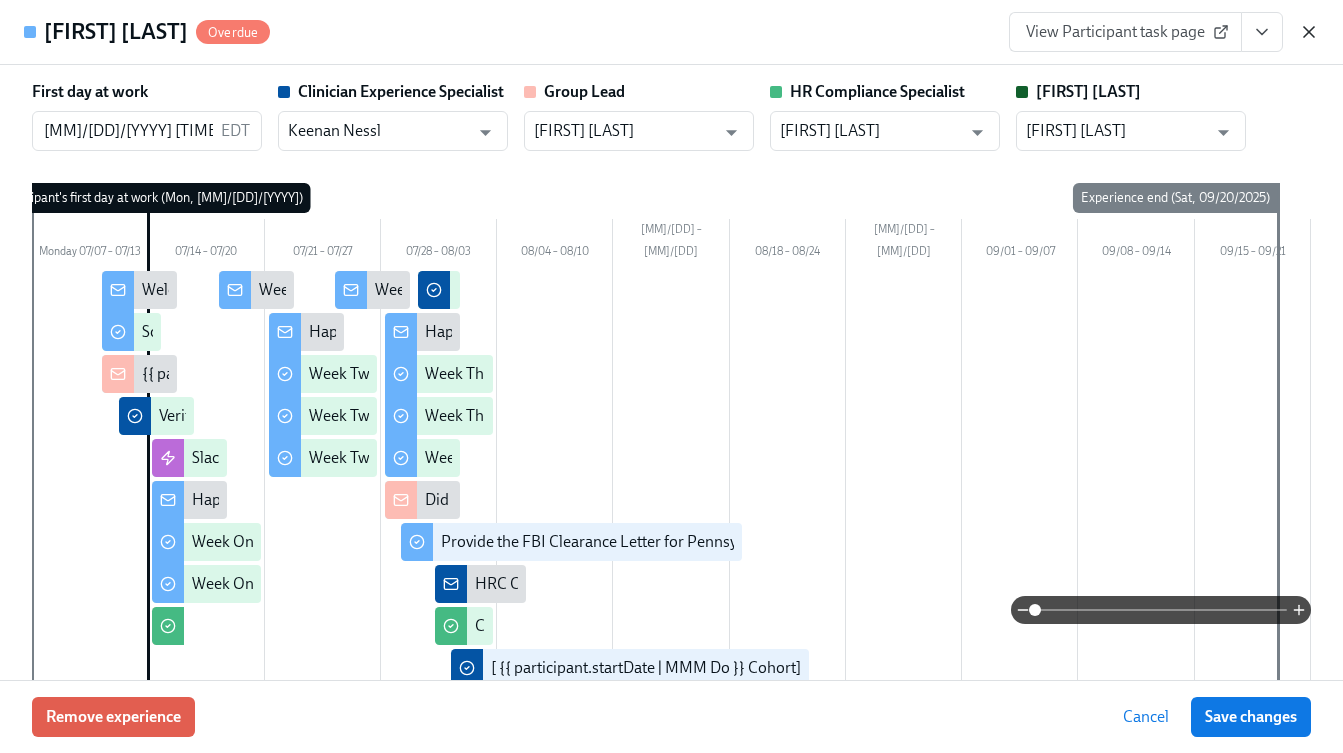 click 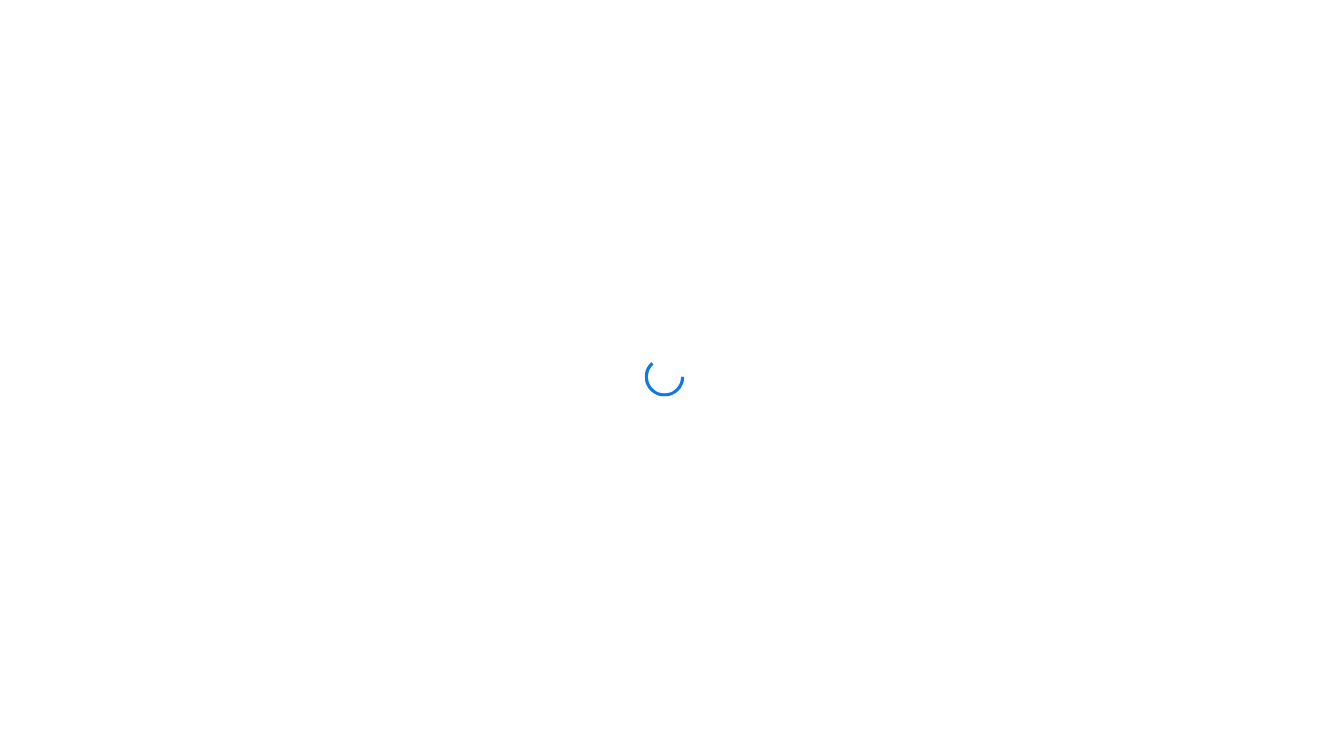 scroll, scrollTop: 0, scrollLeft: 0, axis: both 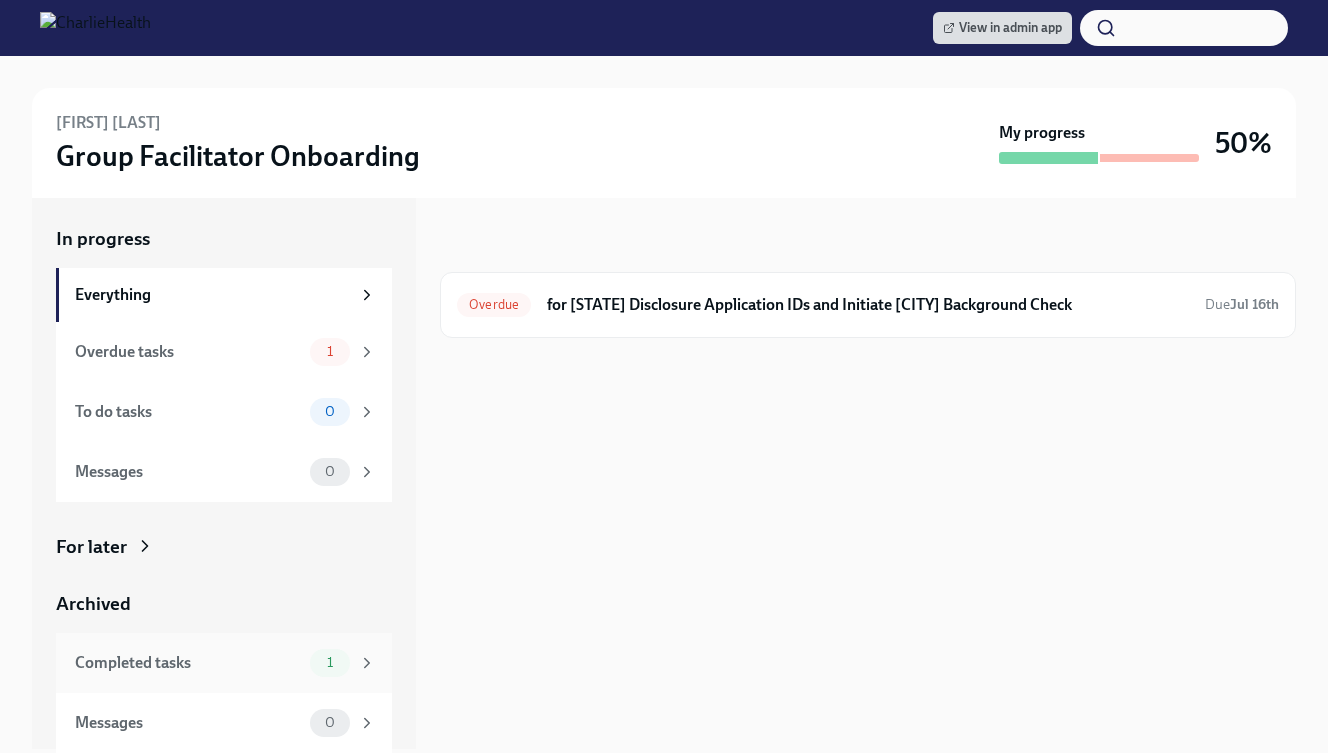 click on "1" at bounding box center (330, 662) 